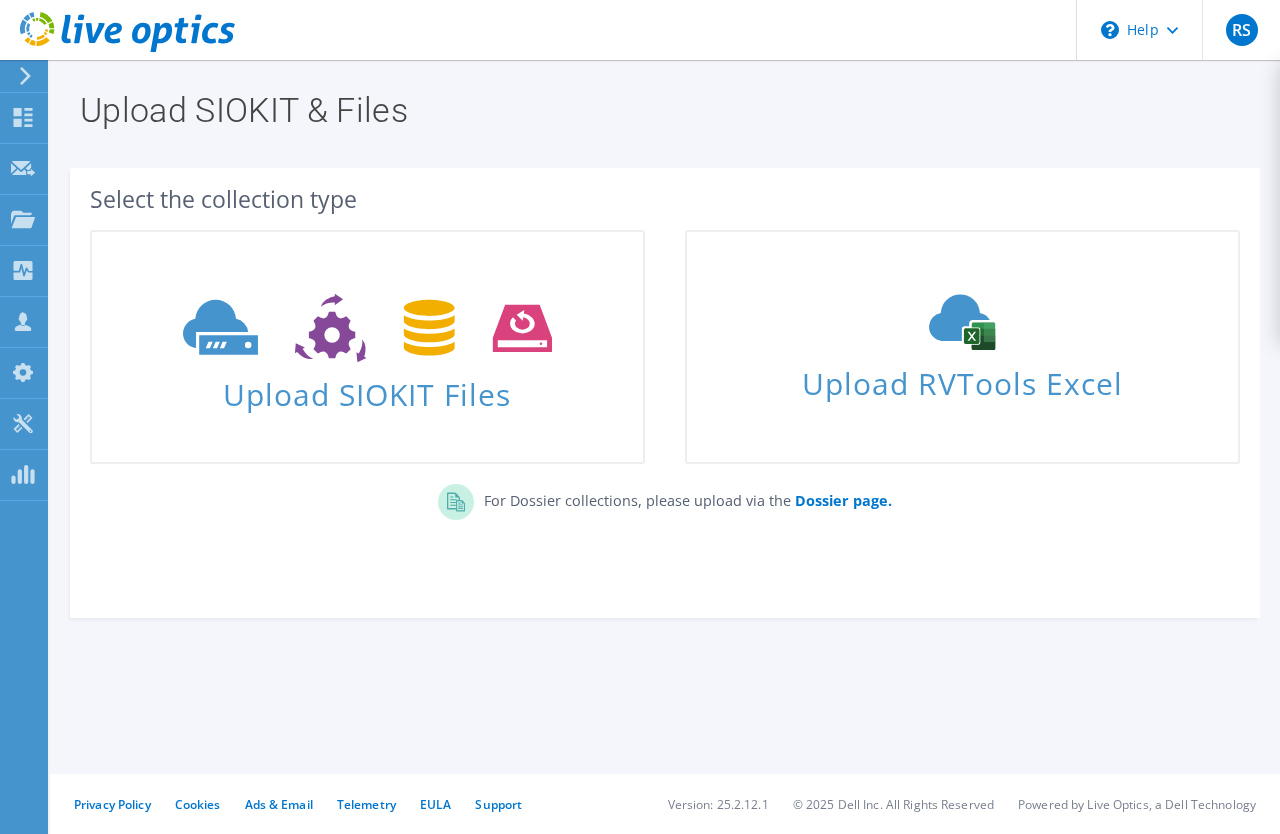 scroll, scrollTop: 0, scrollLeft: 0, axis: both 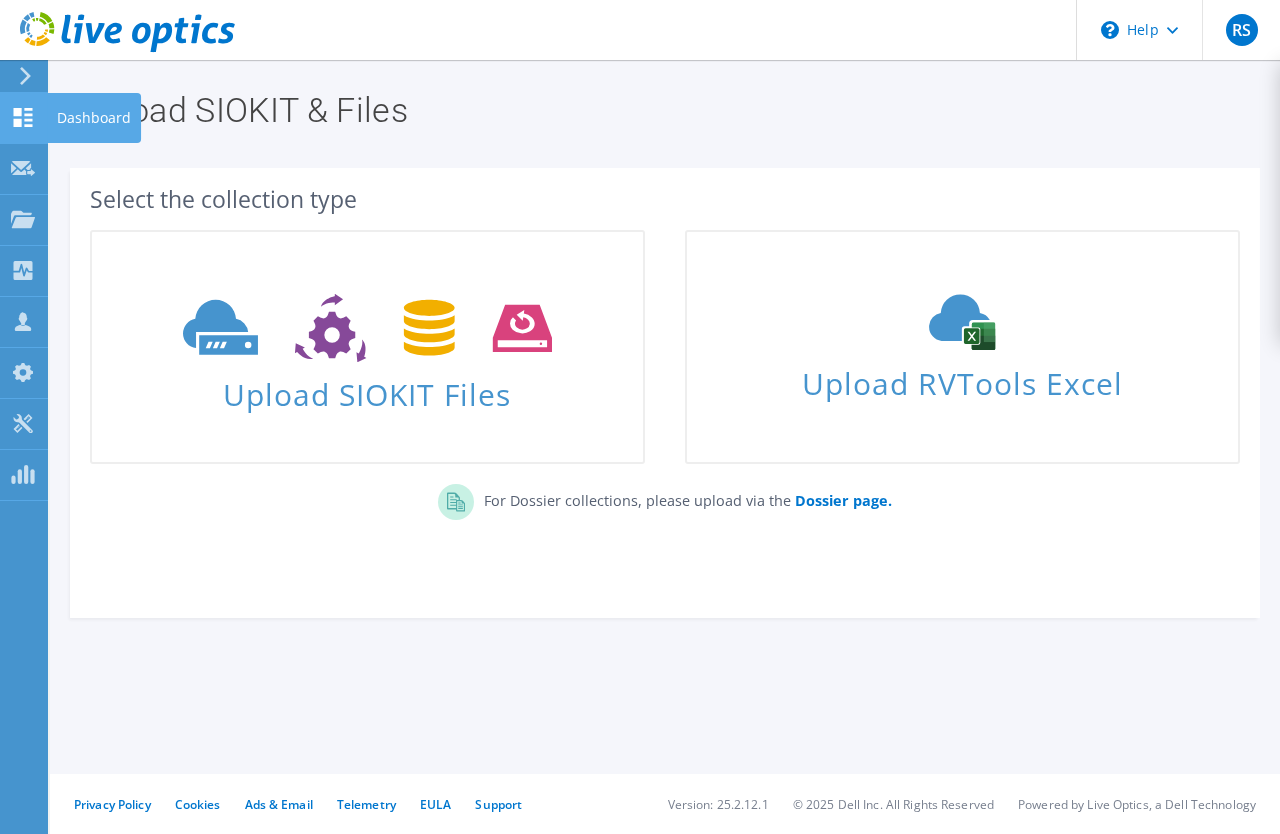 click 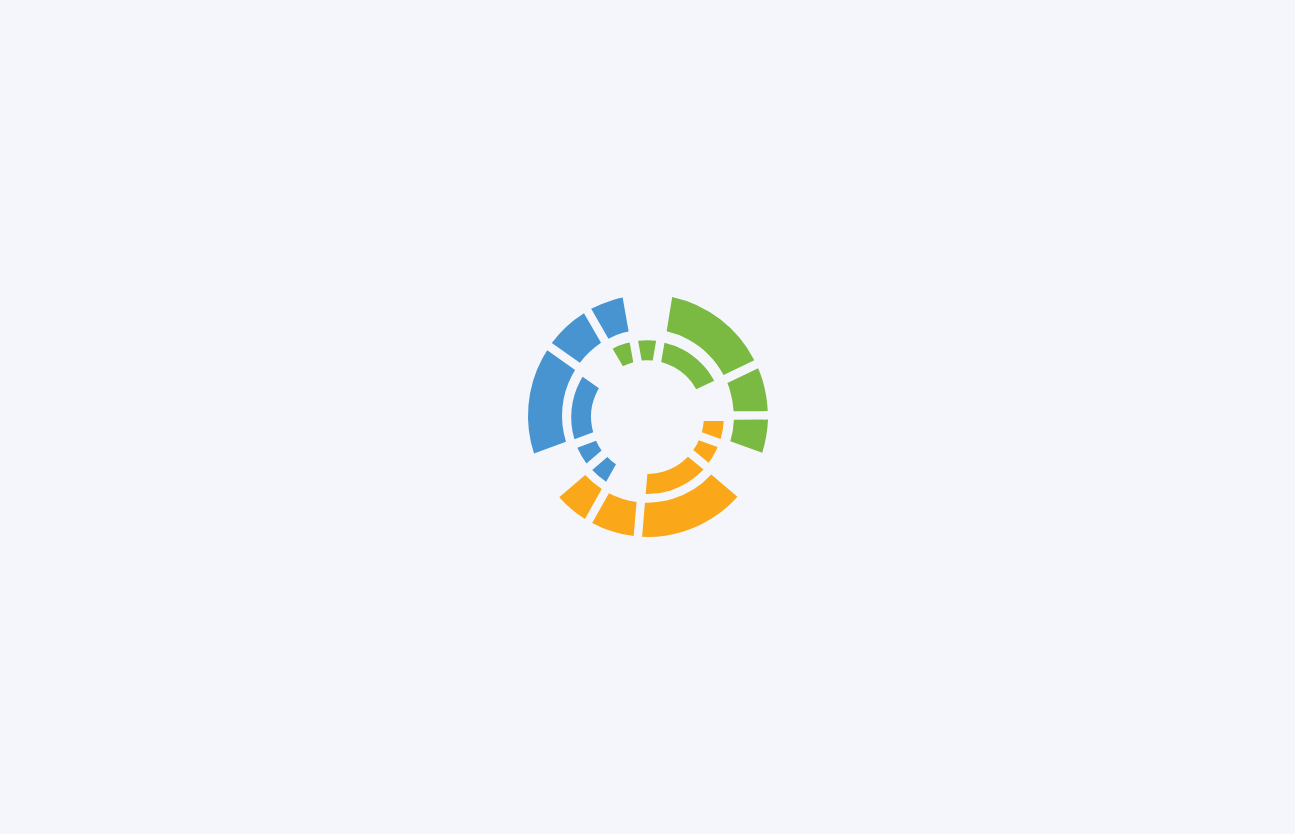 scroll, scrollTop: 0, scrollLeft: 0, axis: both 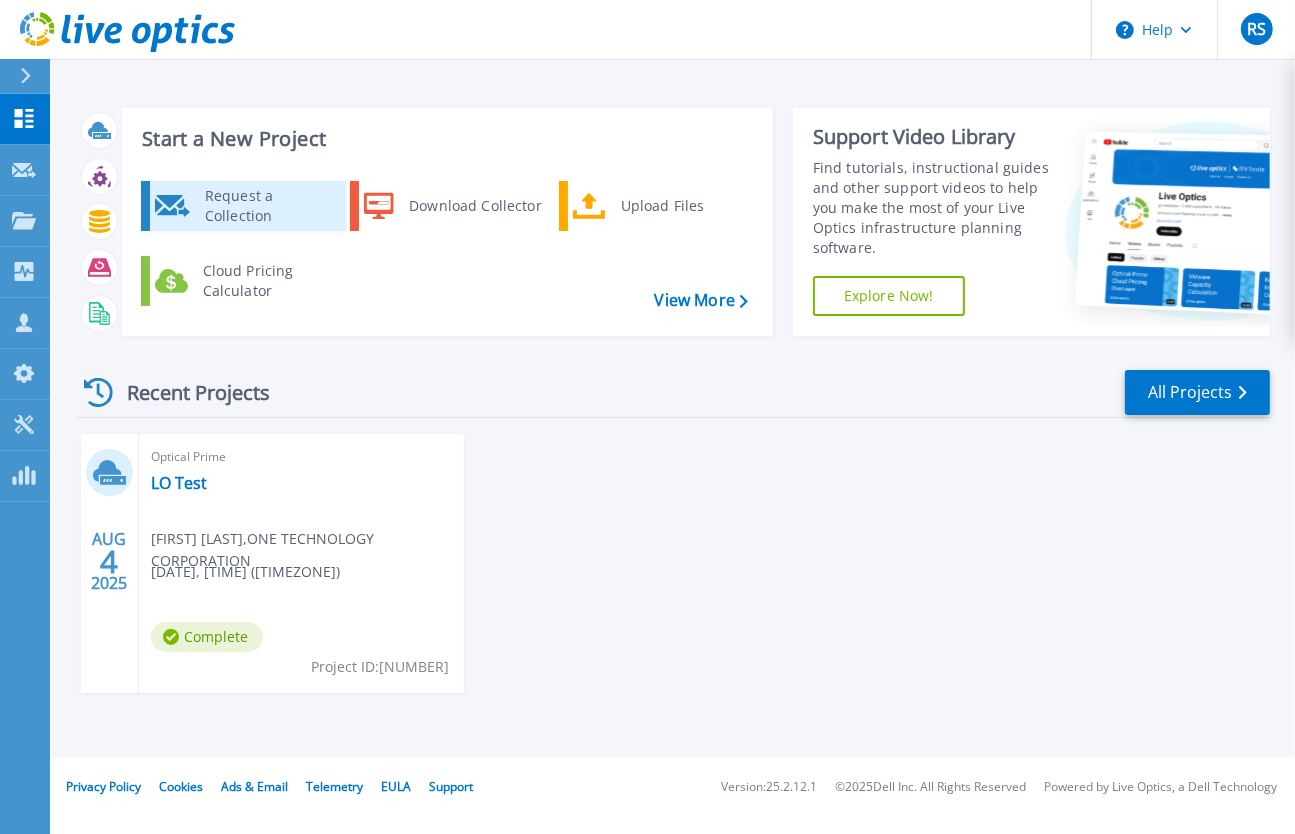 click on "Request a Collection" at bounding box center [268, 206] 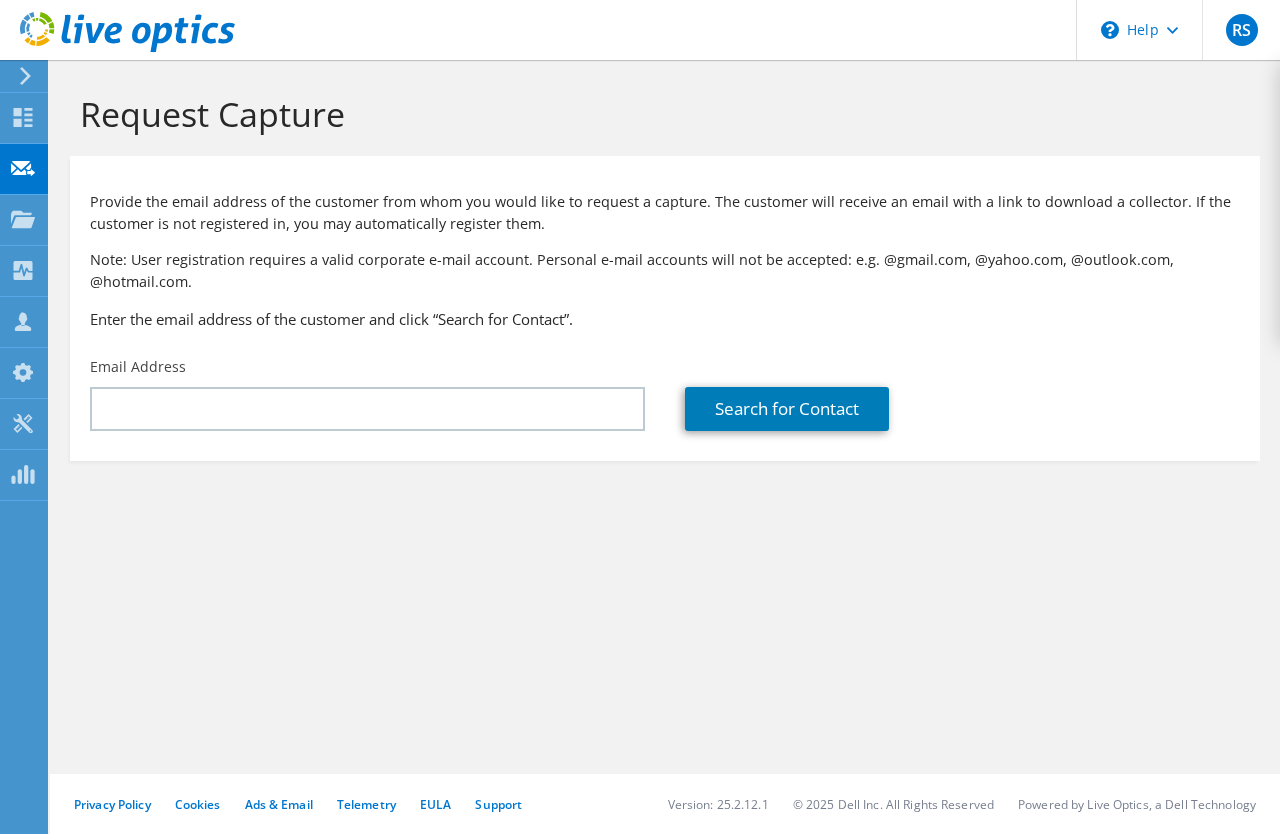 scroll, scrollTop: 0, scrollLeft: 0, axis: both 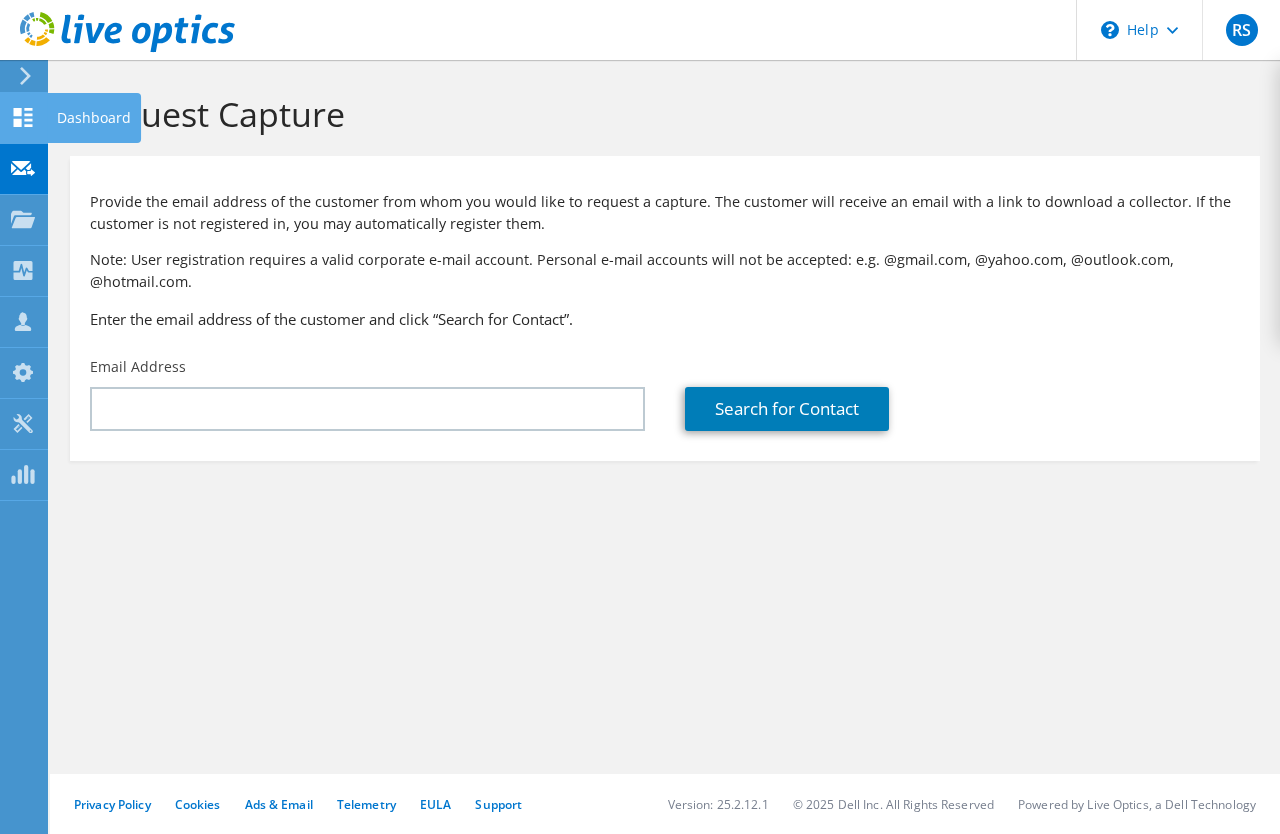 click at bounding box center (23, 120) 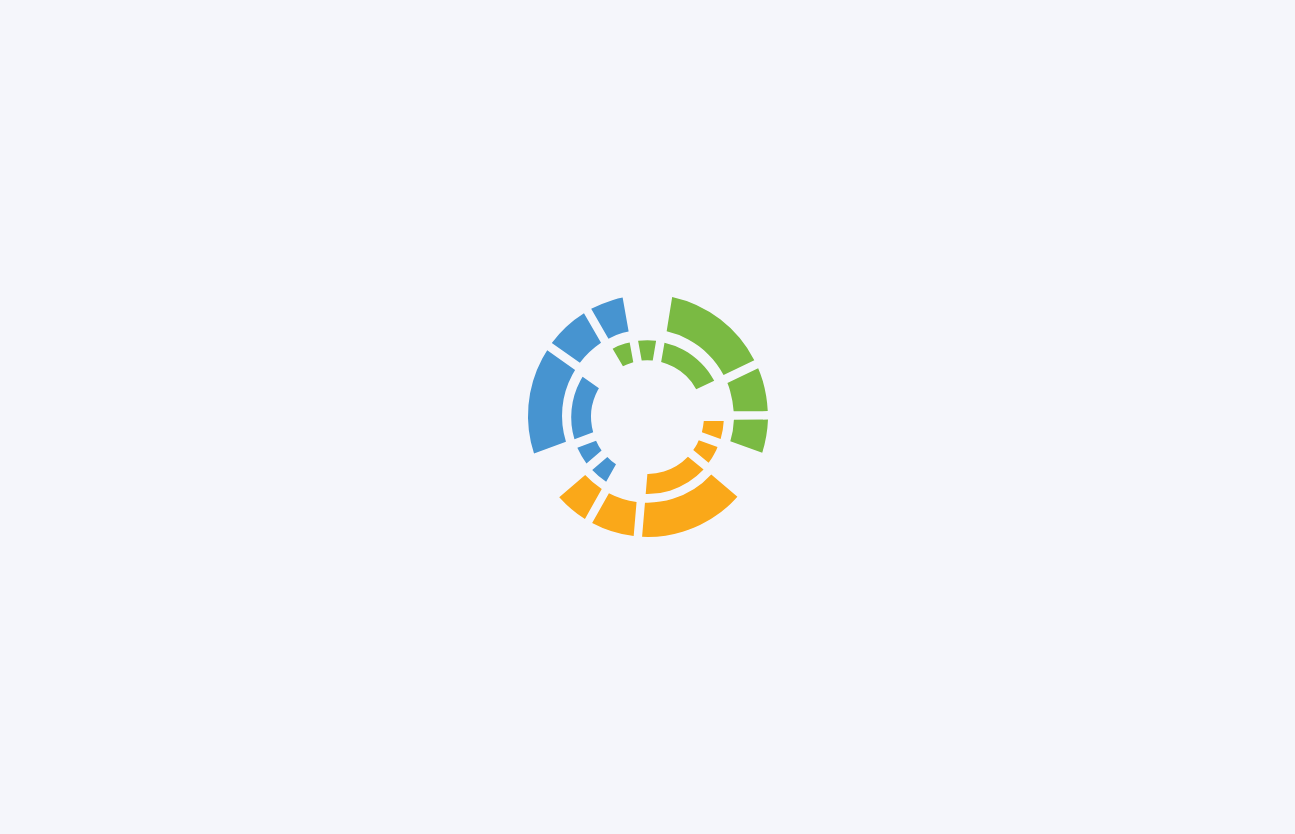scroll, scrollTop: 0, scrollLeft: 0, axis: both 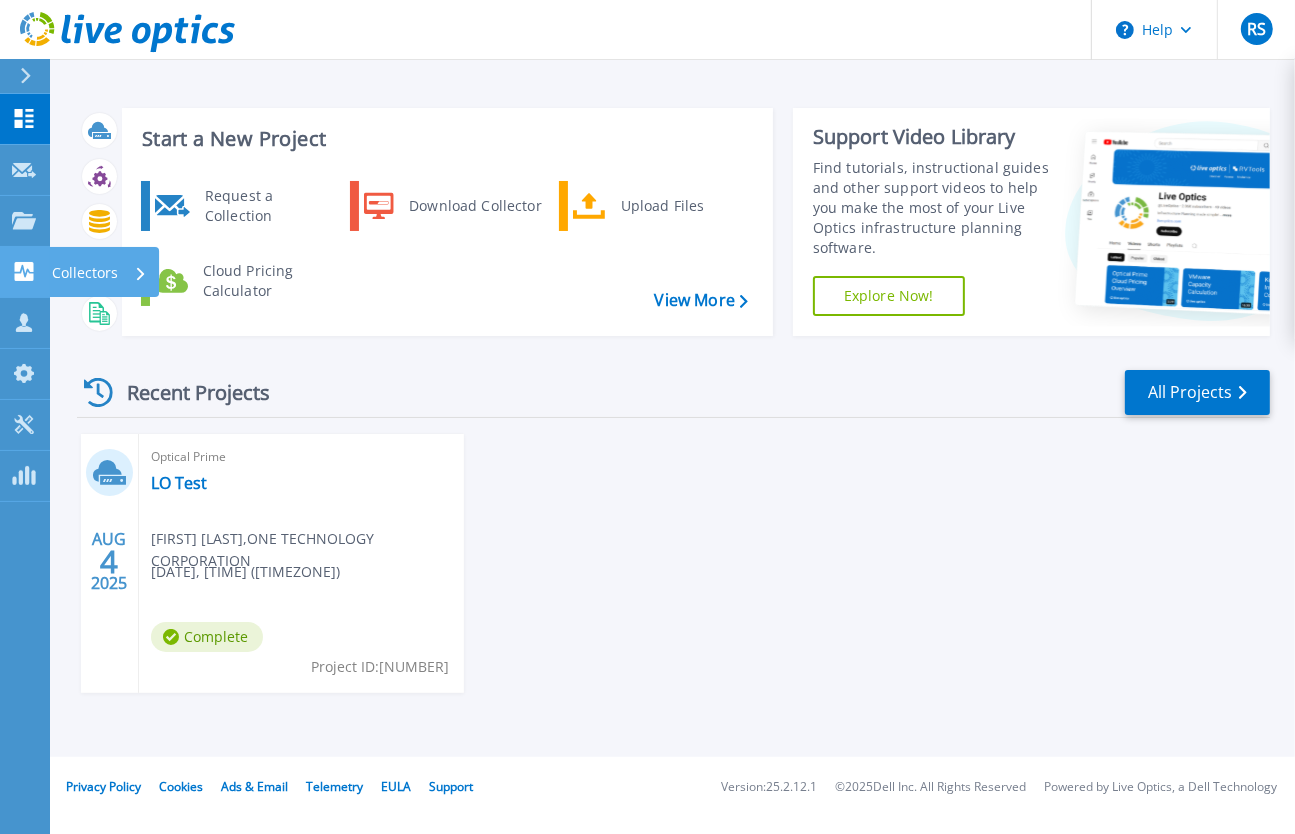 click on "Collectors" at bounding box center (85, 273) 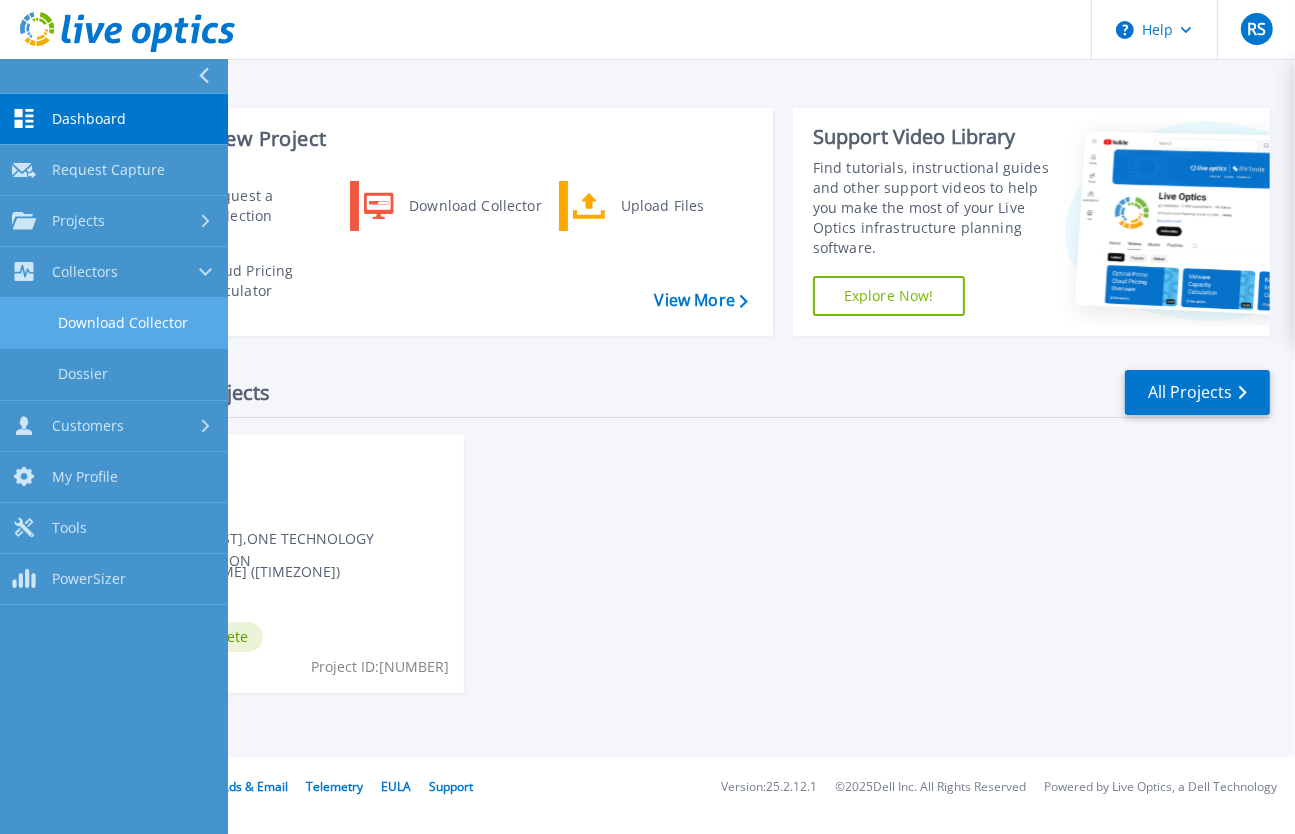 click on "Download Collector" at bounding box center (114, 323) 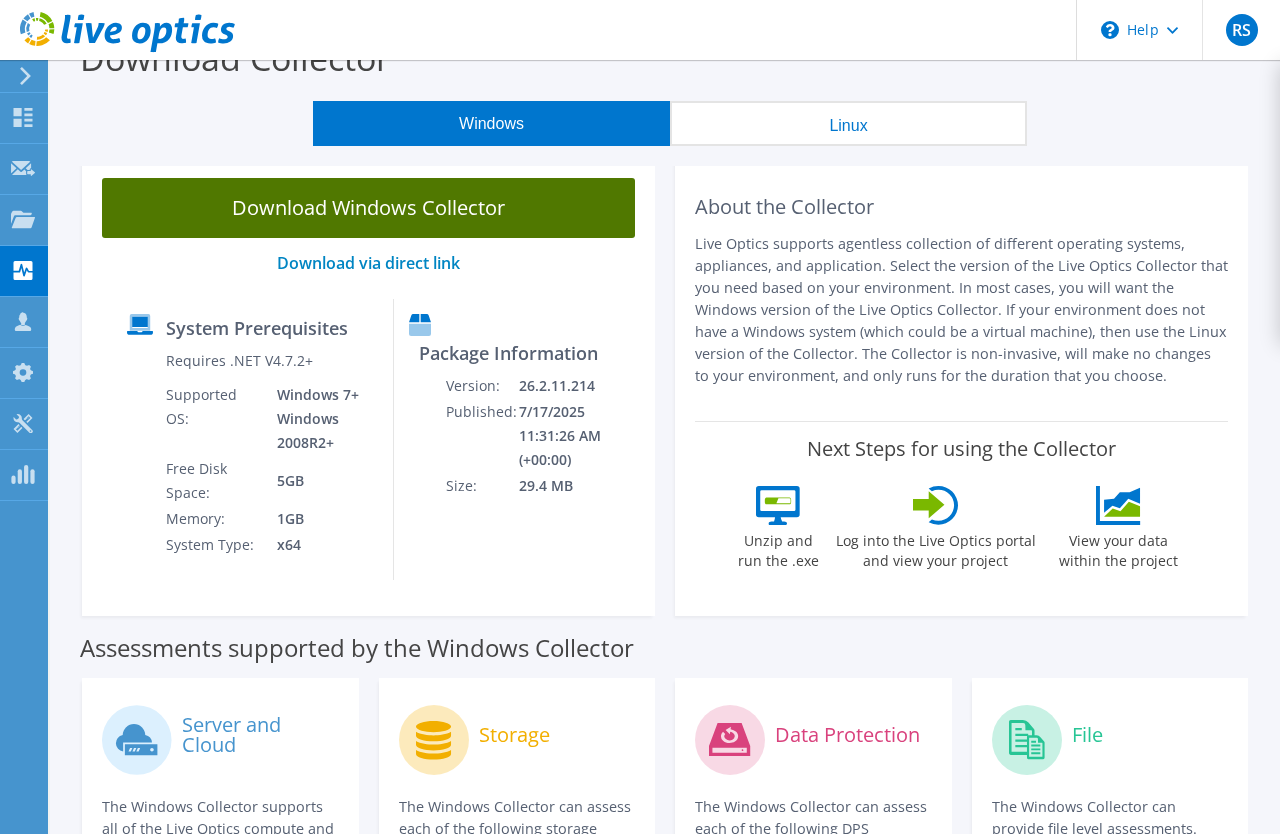 scroll, scrollTop: 0, scrollLeft: 0, axis: both 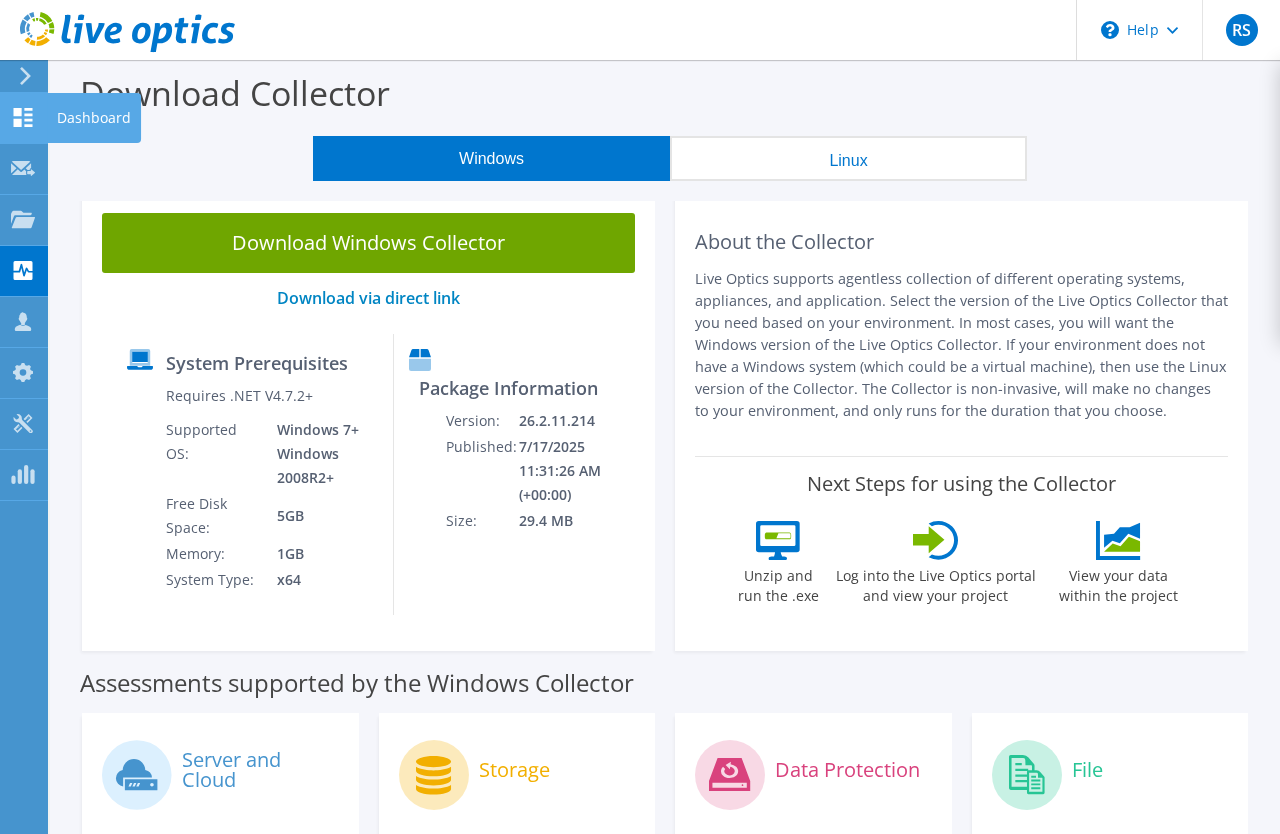click on "Dashboard" at bounding box center [94, 118] 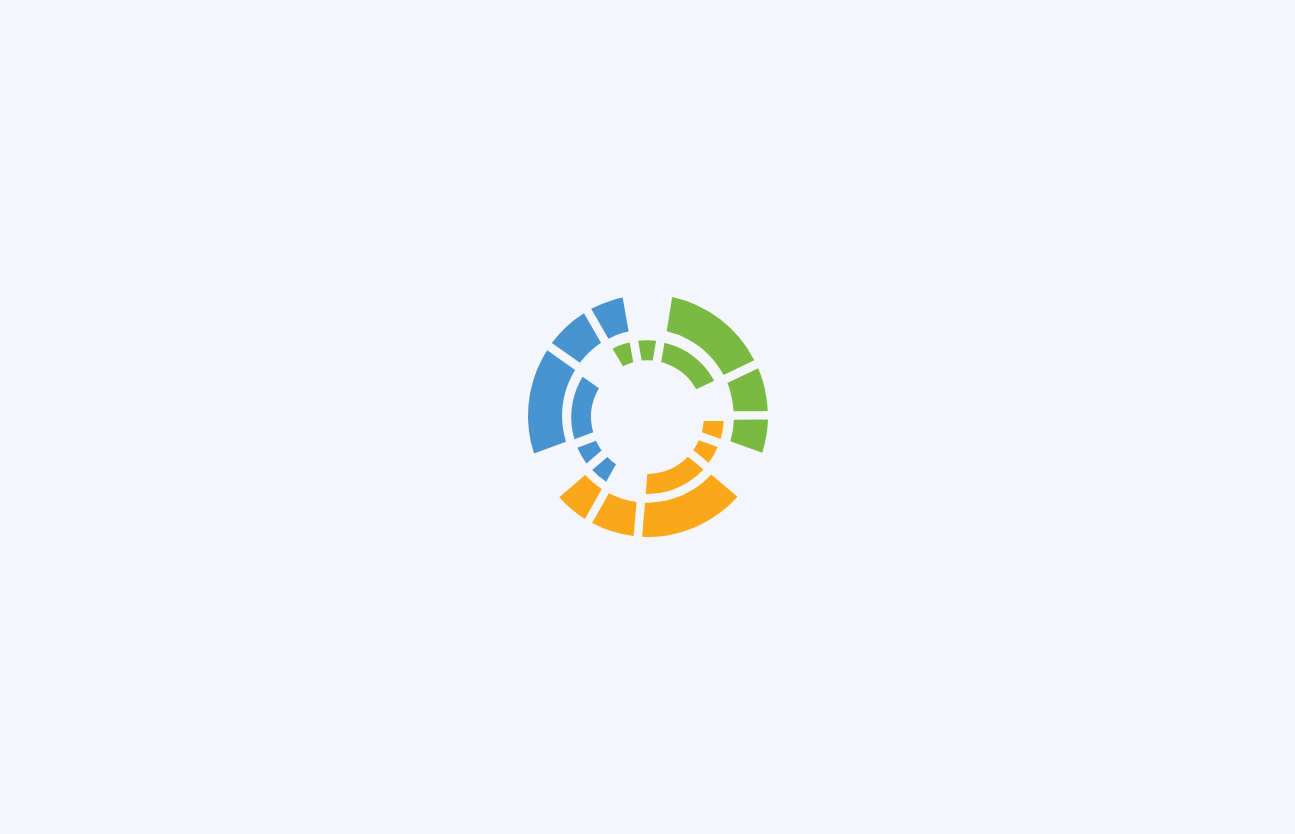scroll, scrollTop: 0, scrollLeft: 0, axis: both 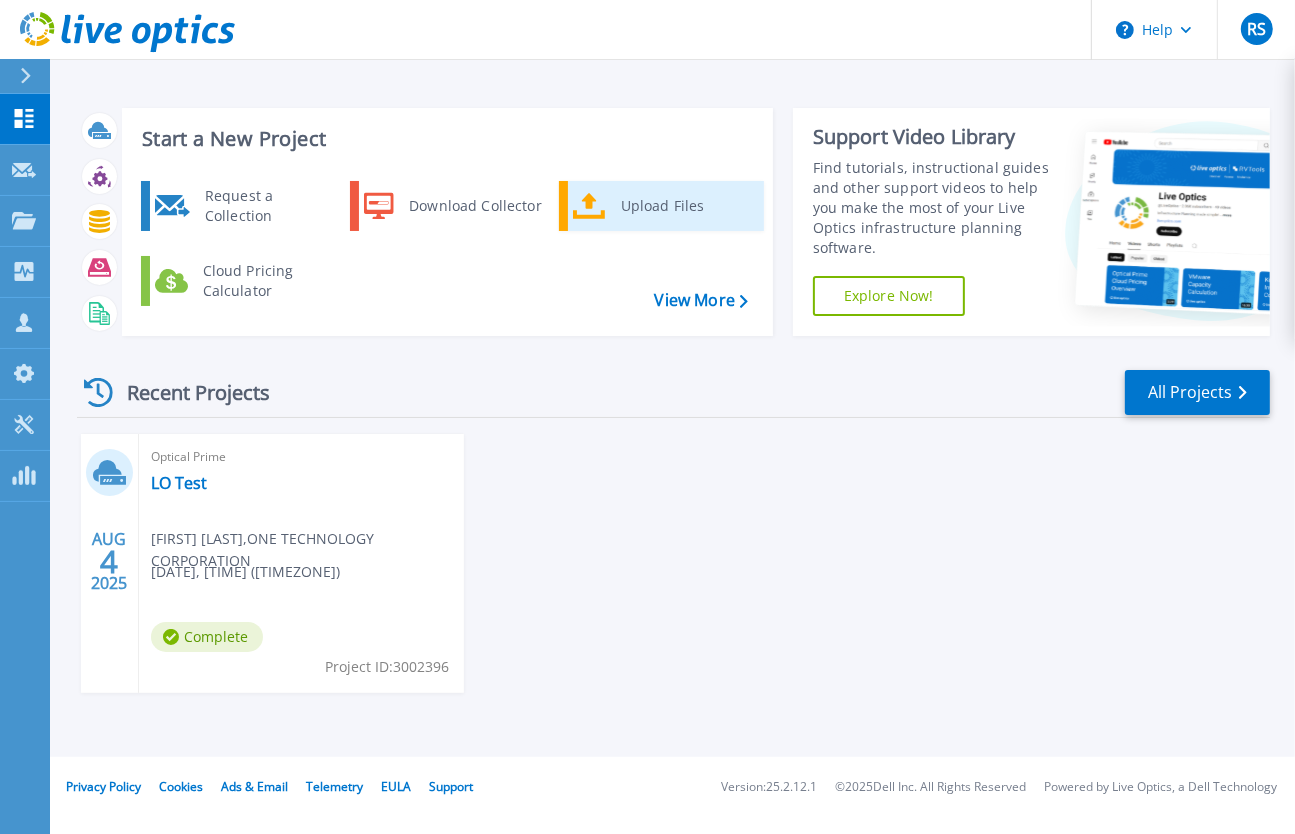 click on "Upload Files" at bounding box center [685, 206] 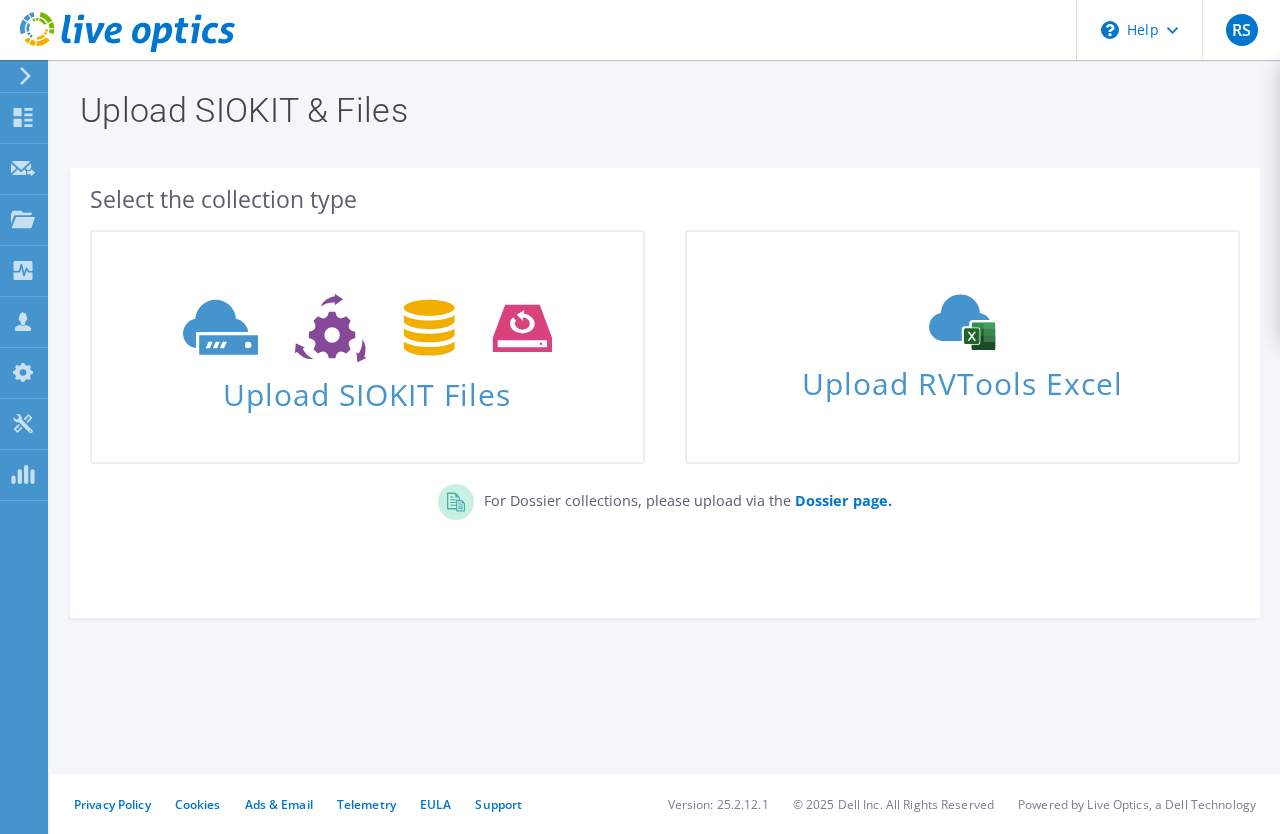 scroll, scrollTop: 0, scrollLeft: 0, axis: both 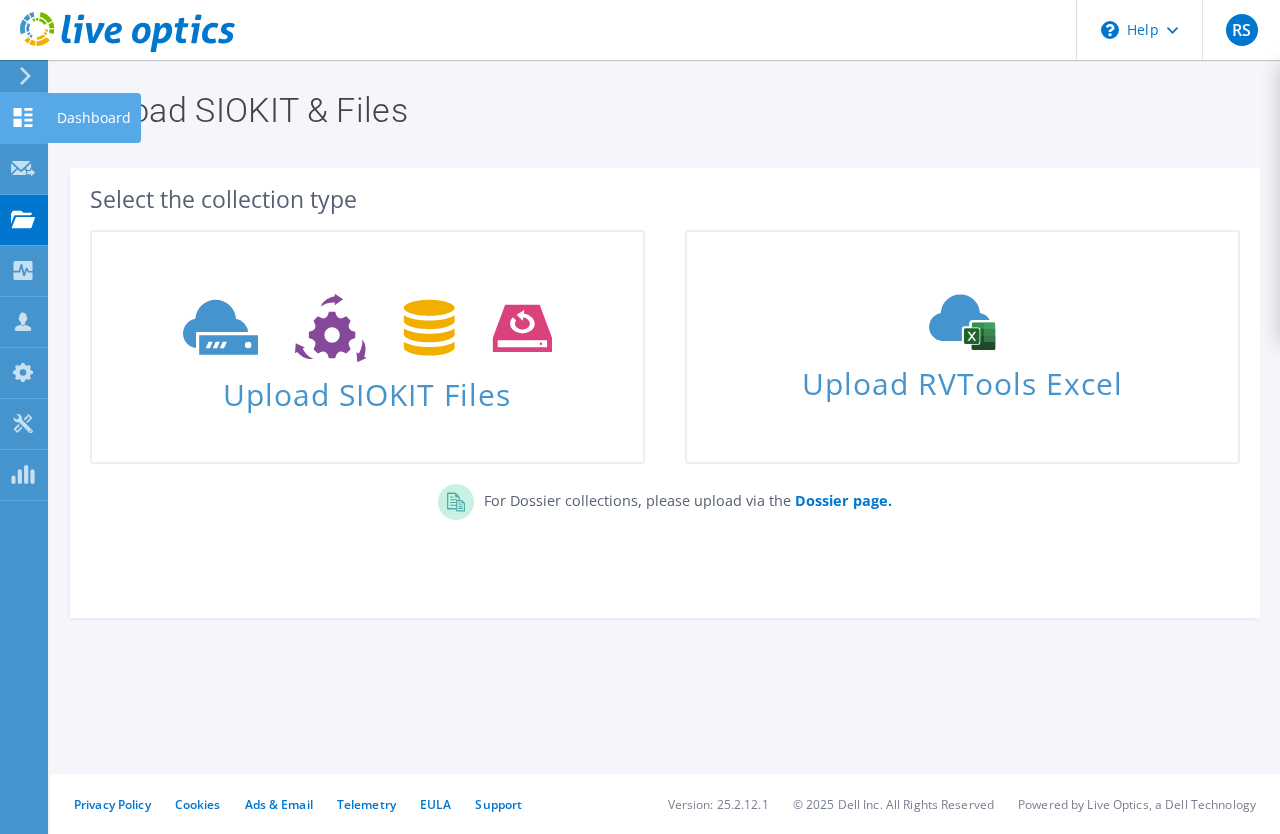 click on "Dashboard" at bounding box center (94, 118) 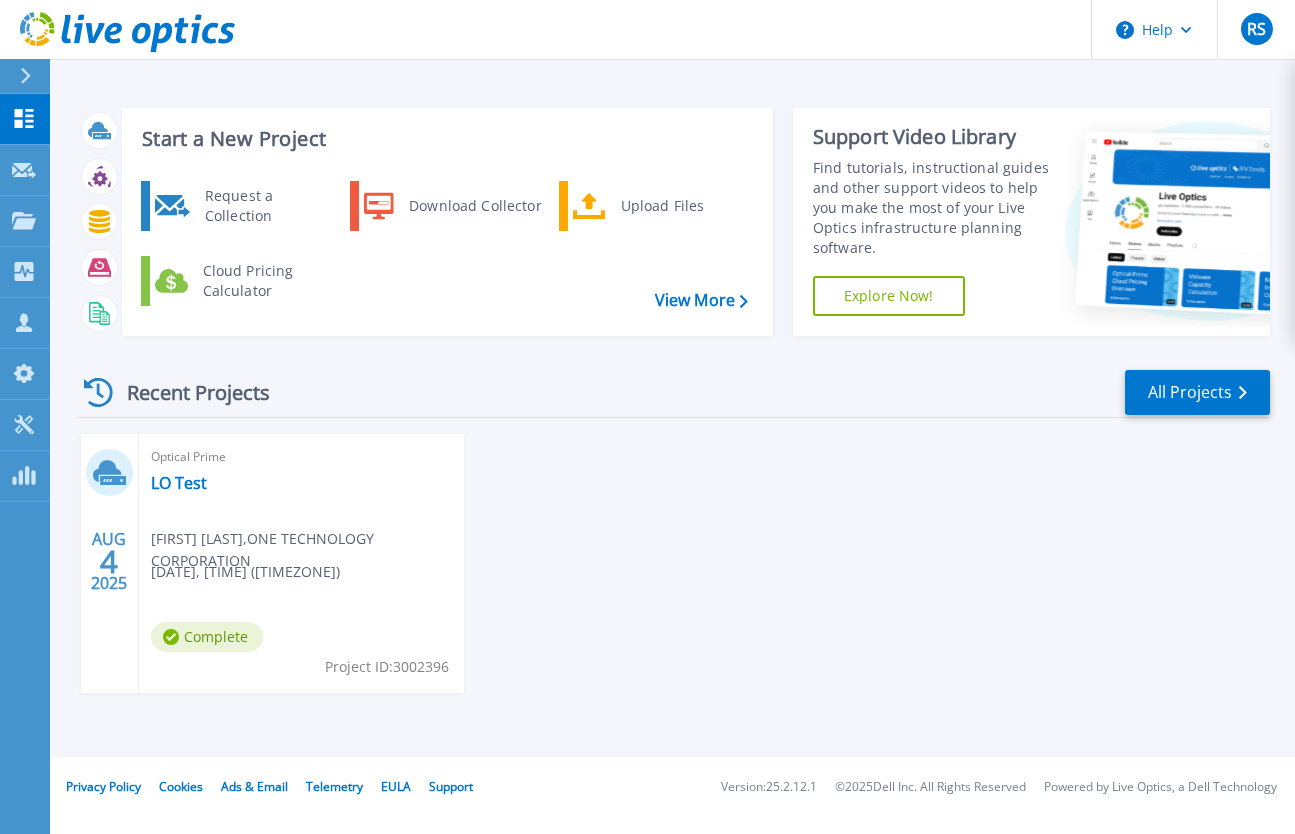 scroll, scrollTop: 0, scrollLeft: 0, axis: both 